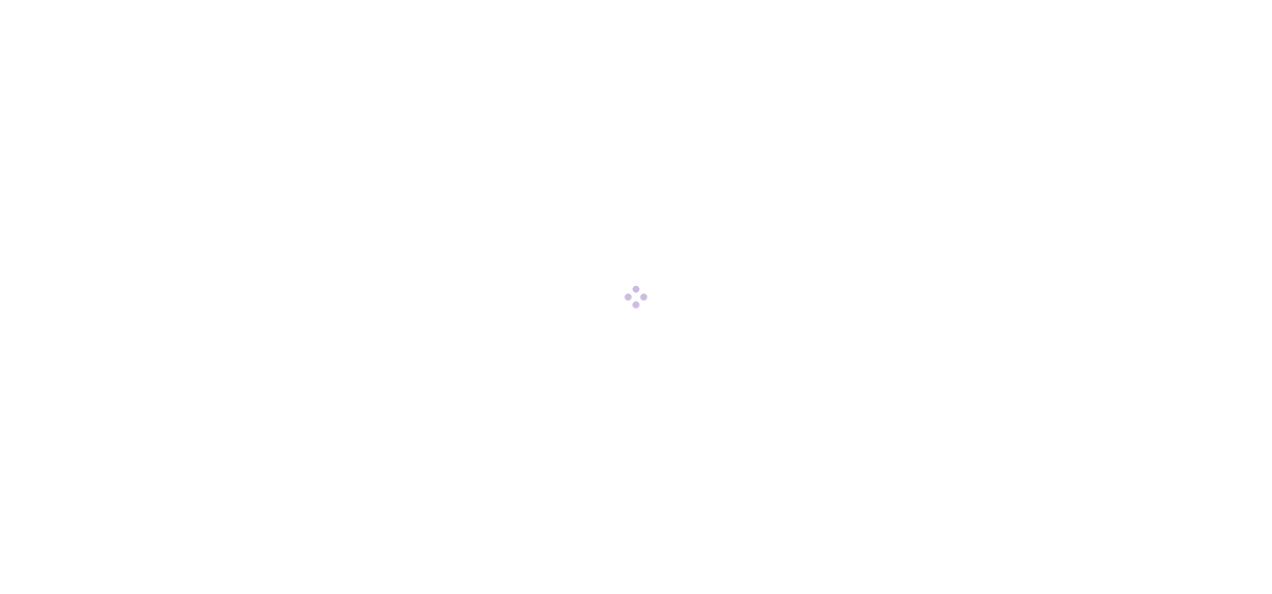 scroll, scrollTop: 0, scrollLeft: 0, axis: both 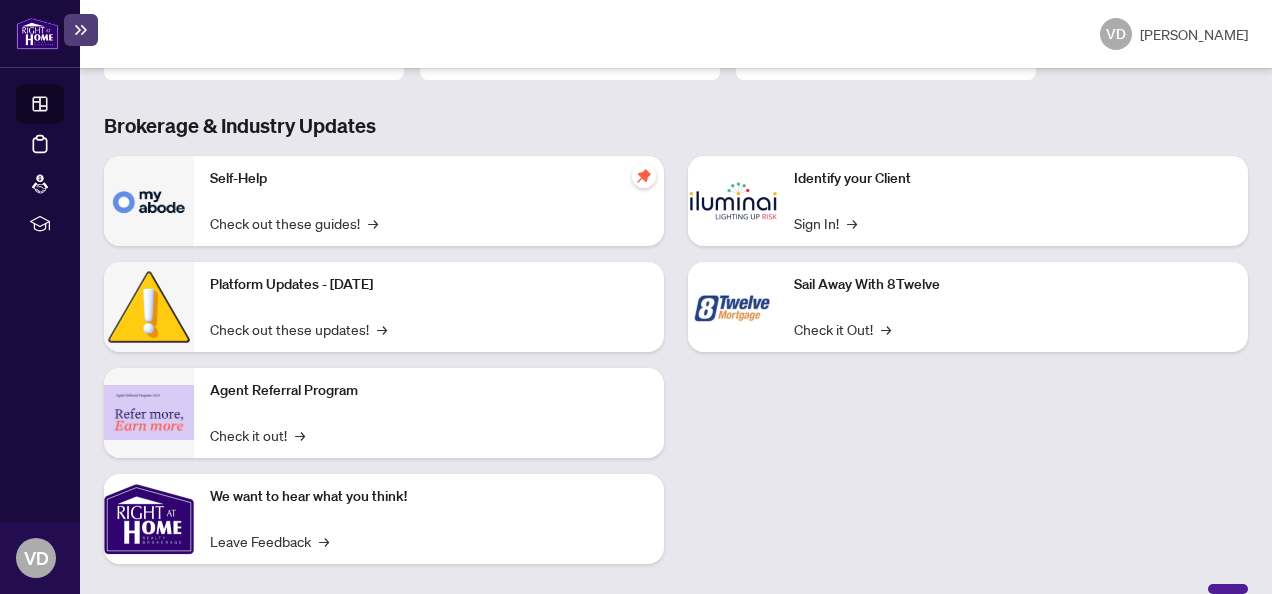 click on "Platform Updates - June 23, 2025 Check out these updates! →" at bounding box center (429, 307) 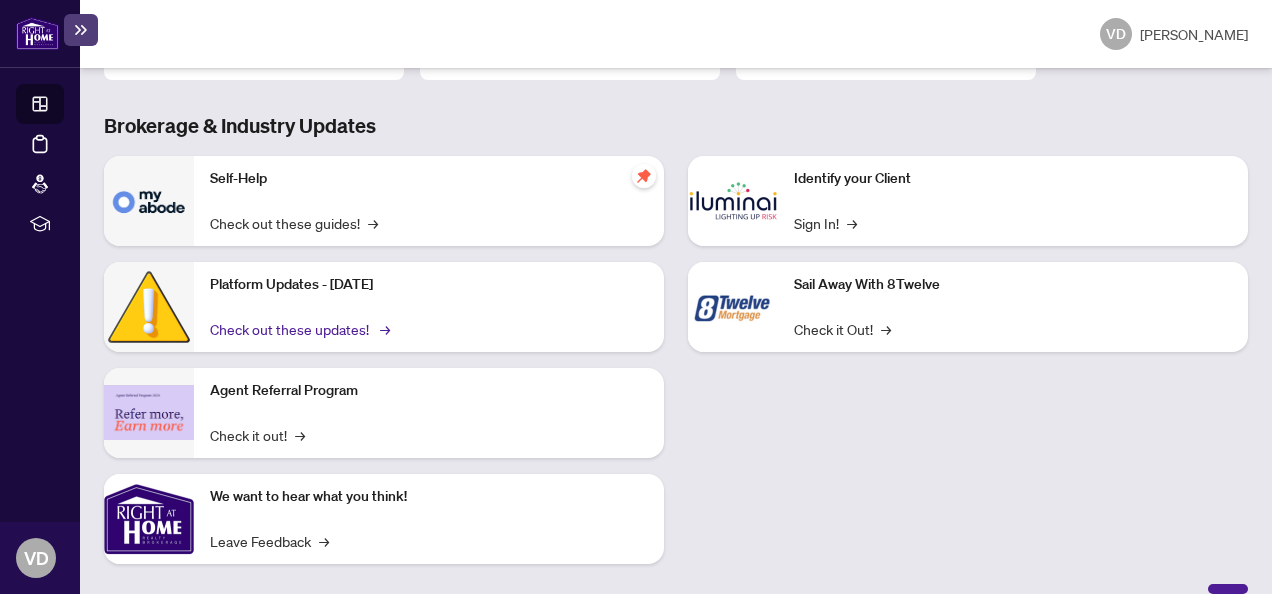 click on "Check out these updates! →" at bounding box center [298, 329] 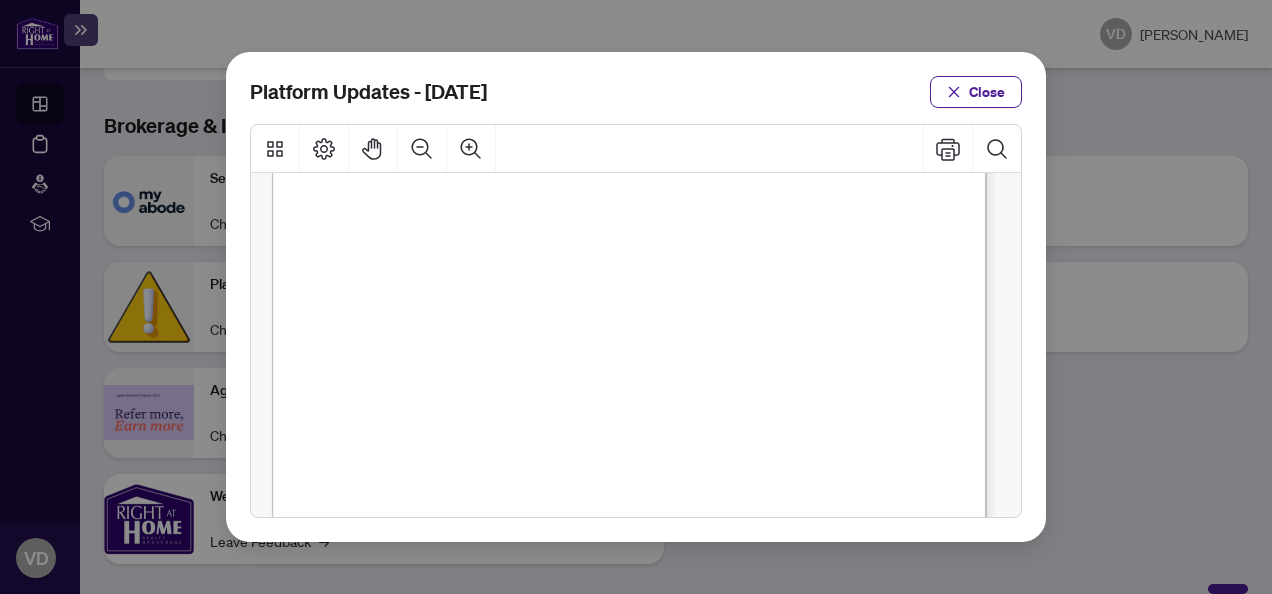 scroll, scrollTop: 556, scrollLeft: 0, axis: vertical 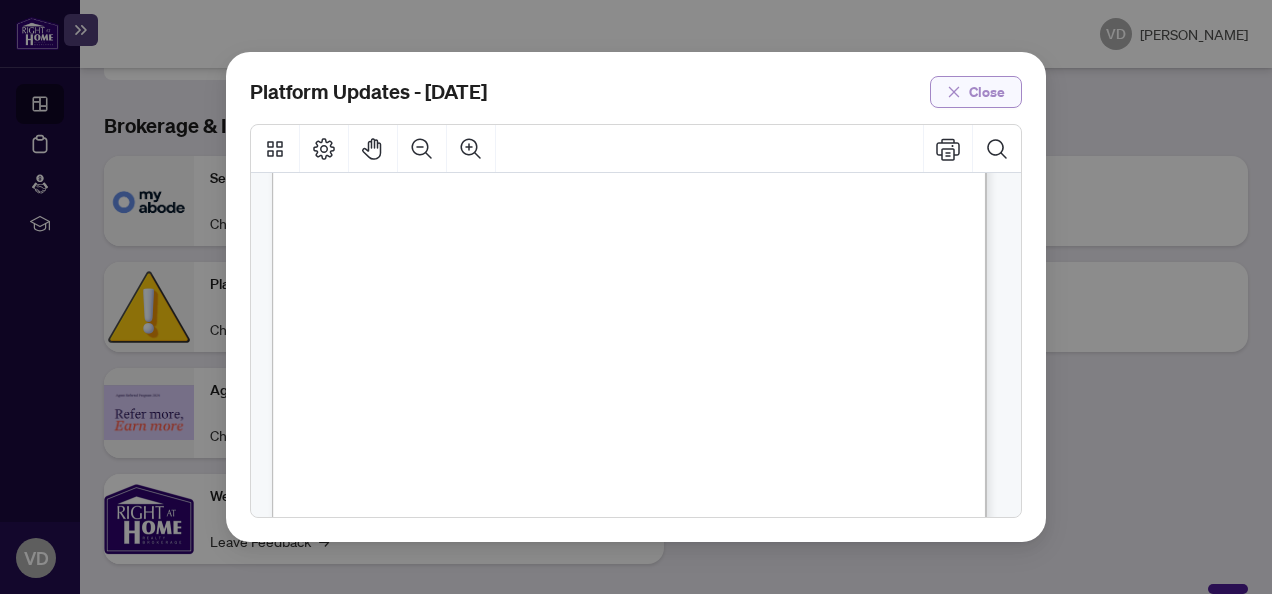 click 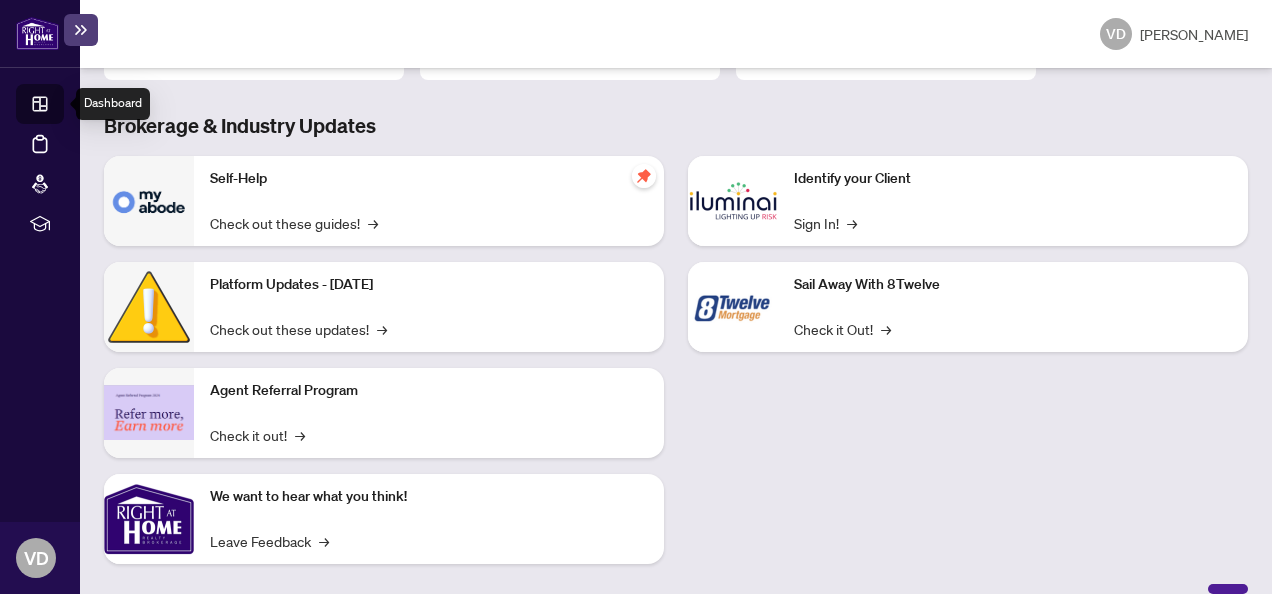 click on "Dashboard" at bounding box center [62, 107] 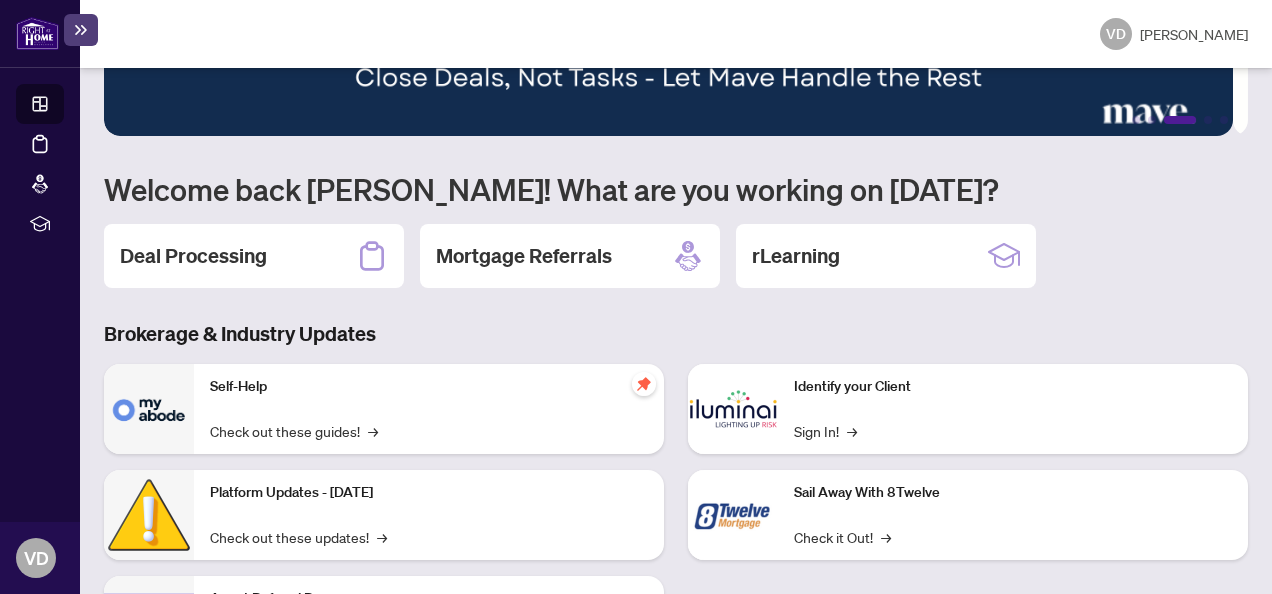 scroll, scrollTop: 0, scrollLeft: 0, axis: both 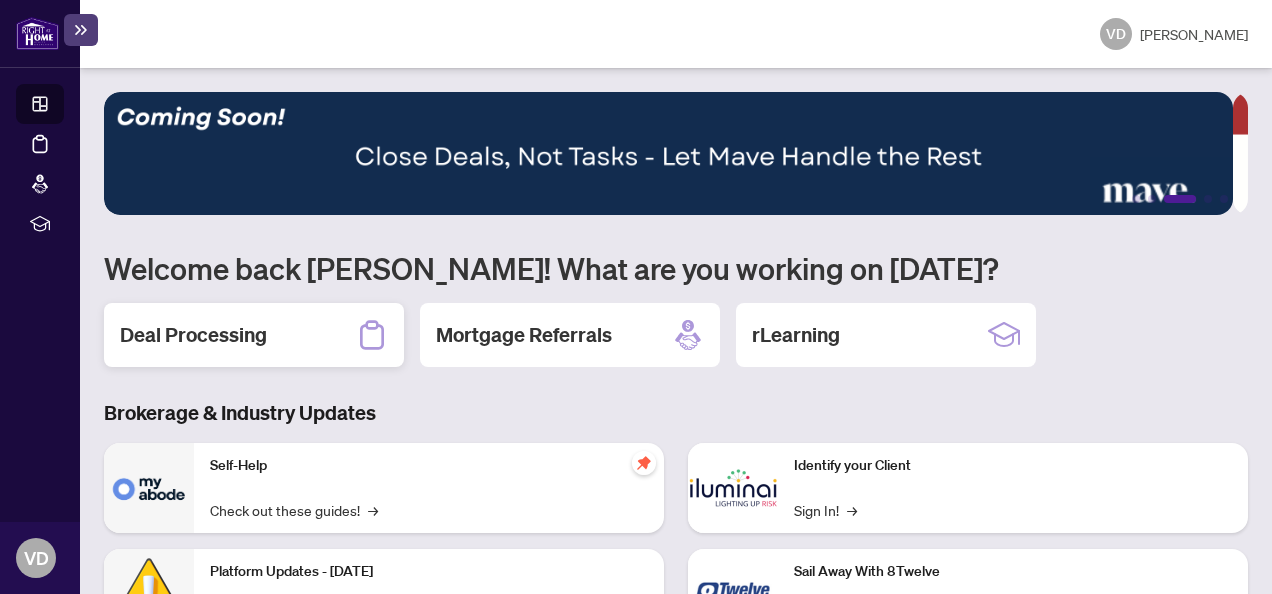 click on "Deal Processing" at bounding box center [254, 335] 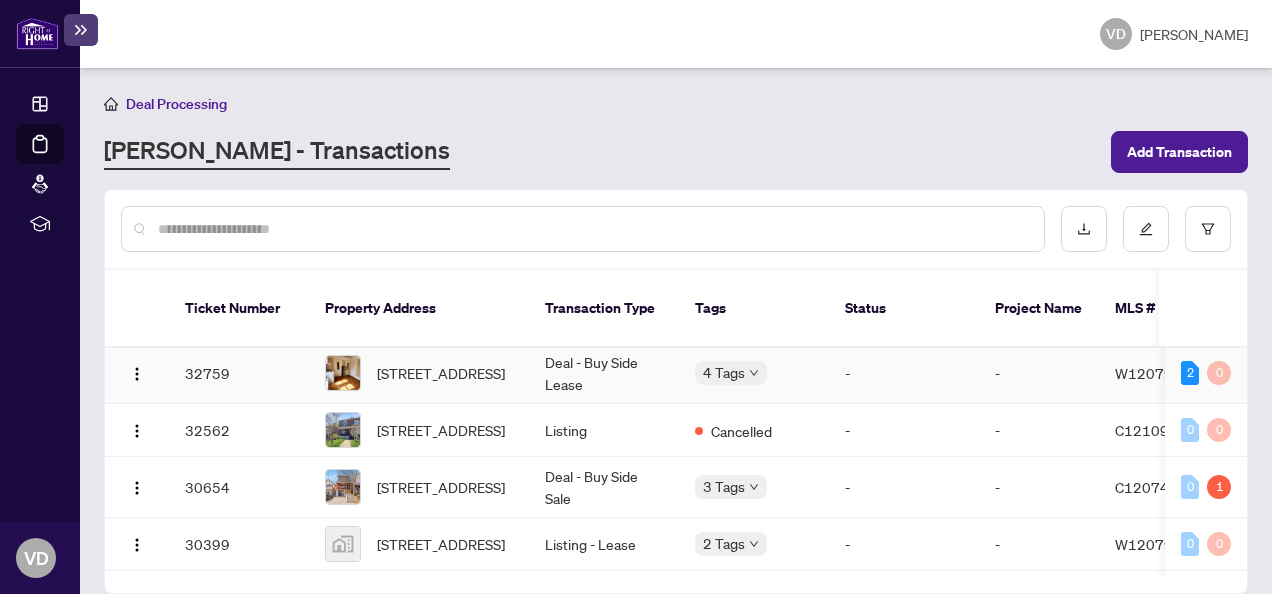scroll, scrollTop: 65, scrollLeft: 0, axis: vertical 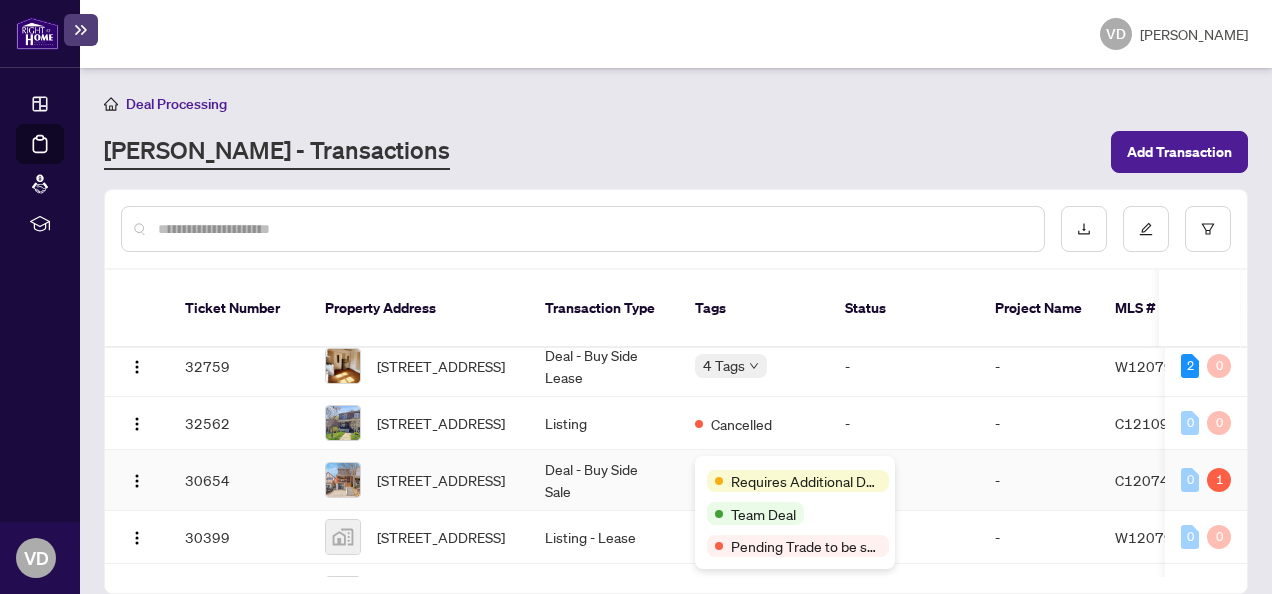 click on "Requires Additional Docs" at bounding box center [806, 481] 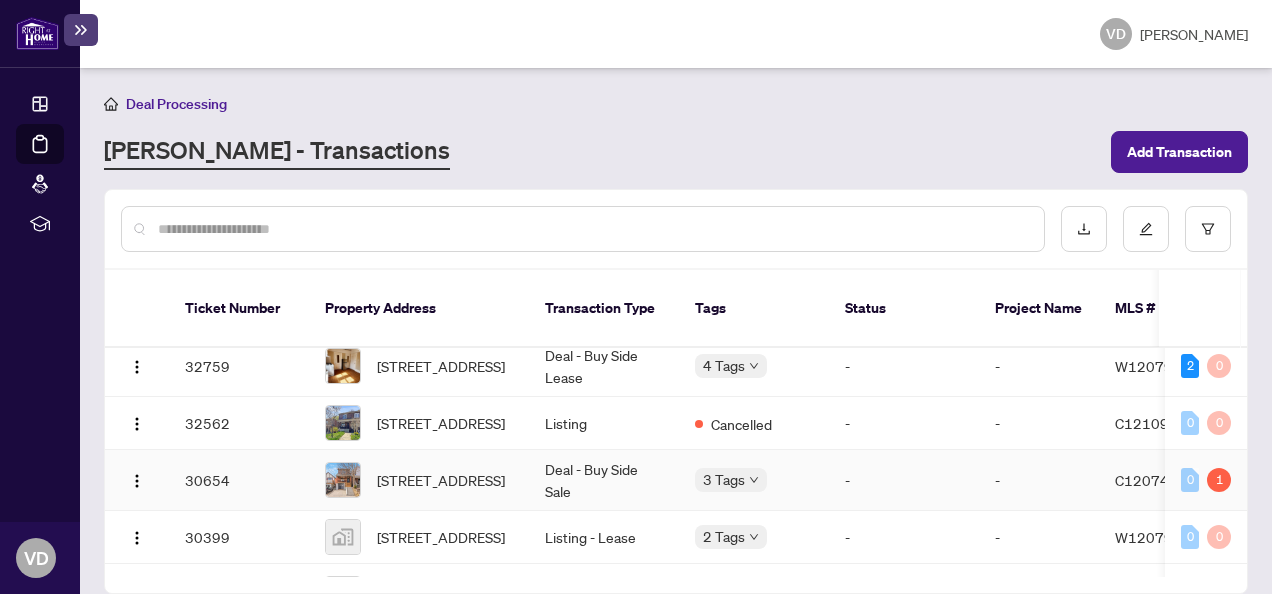 click on "Deal - Buy Side Sale" at bounding box center [604, 480] 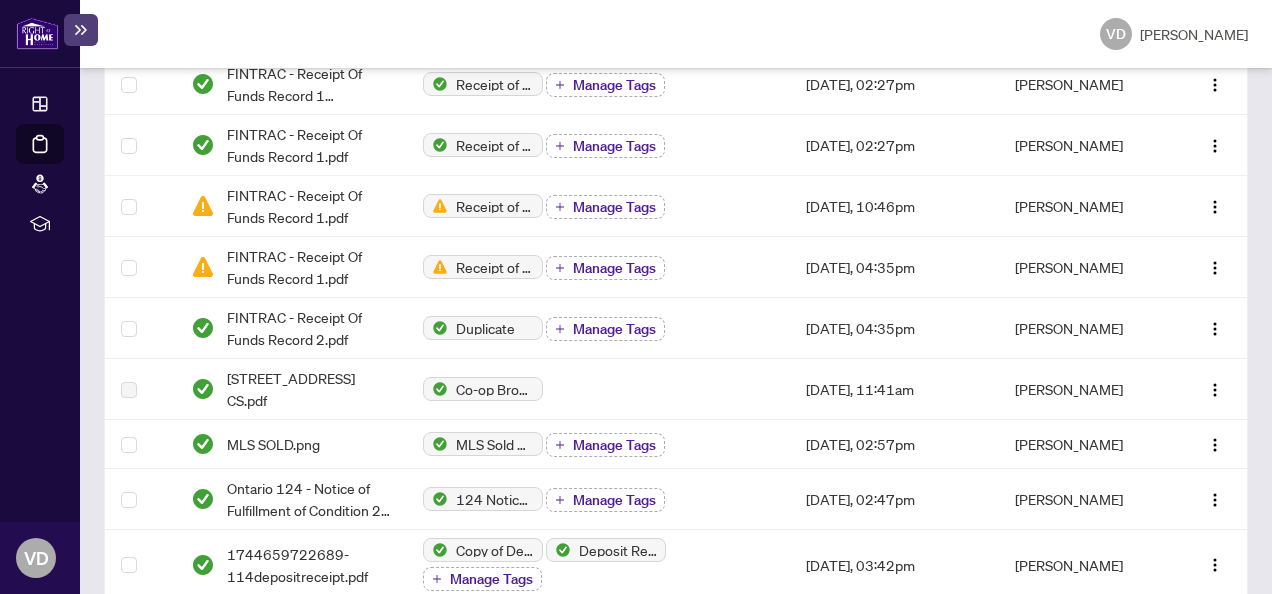 scroll, scrollTop: 0, scrollLeft: 0, axis: both 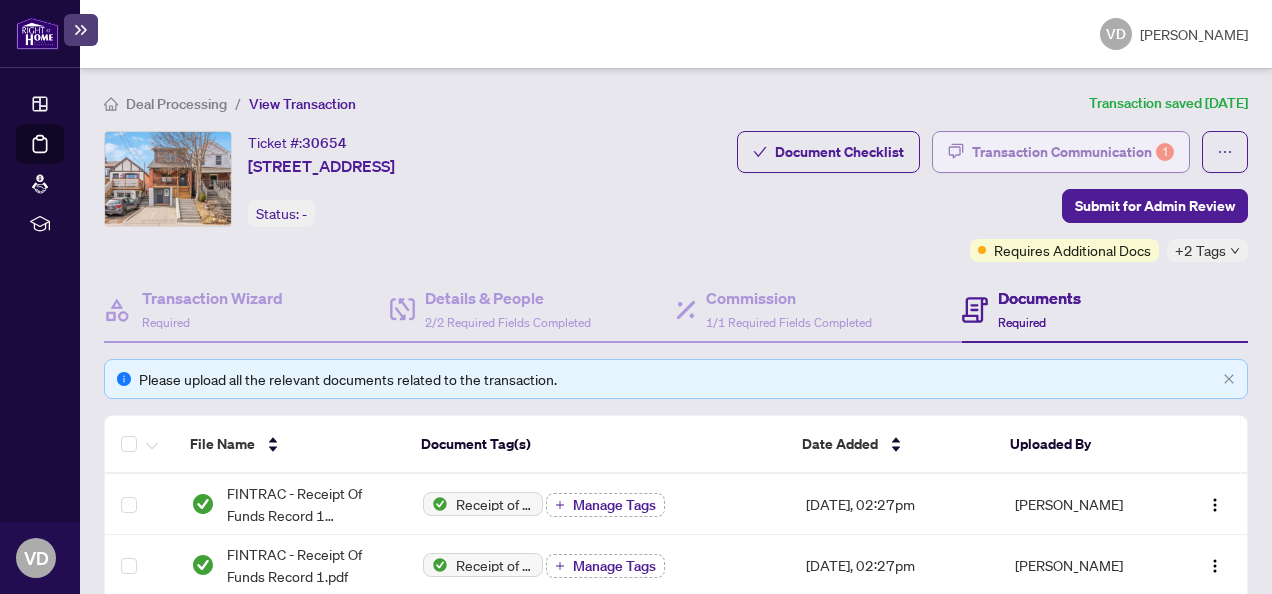 click on "Transaction Communication 1" at bounding box center [1073, 152] 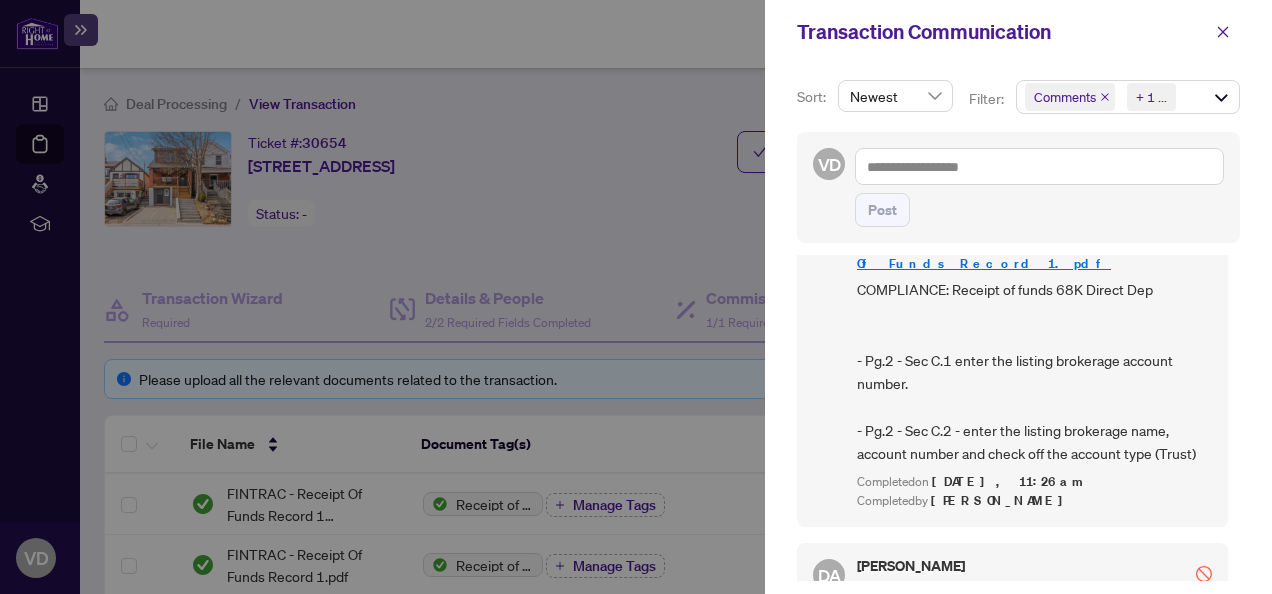 scroll, scrollTop: 0, scrollLeft: 0, axis: both 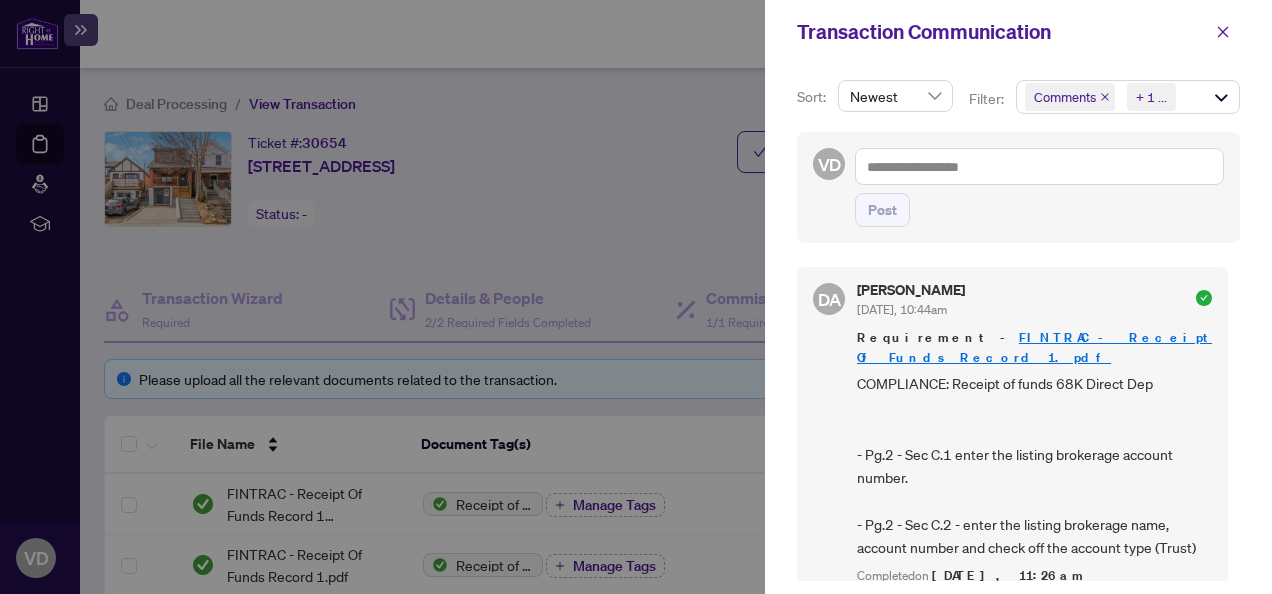click on "FINTRAC - Receipt Of Funds Record 1.pdf" at bounding box center (1034, 347) 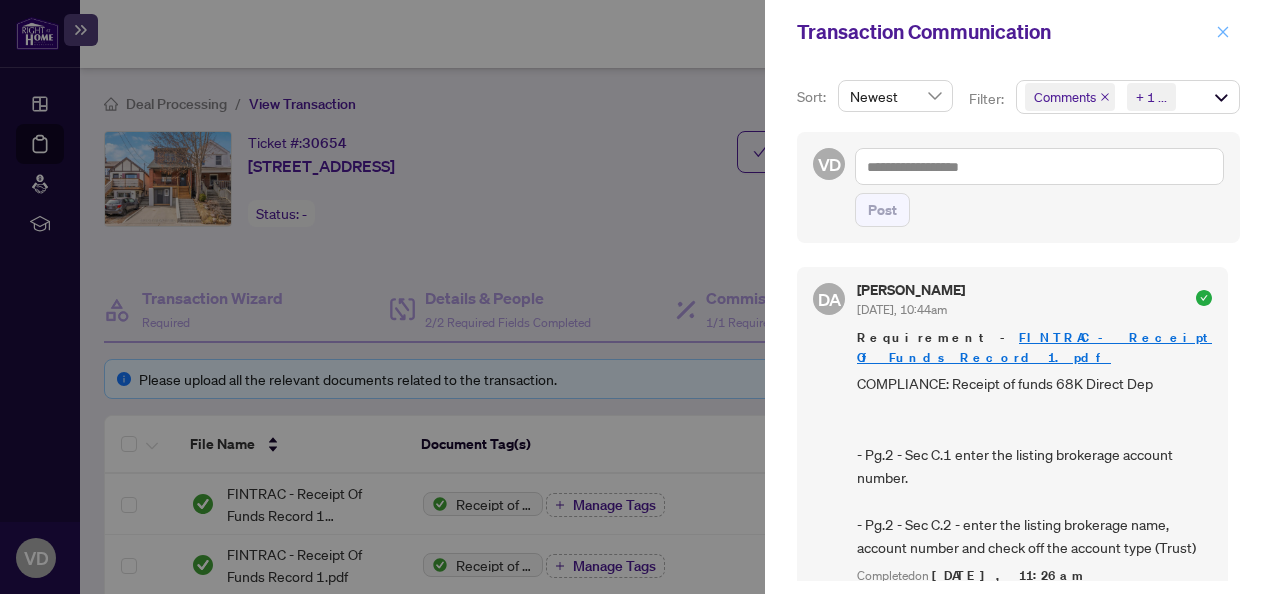 click 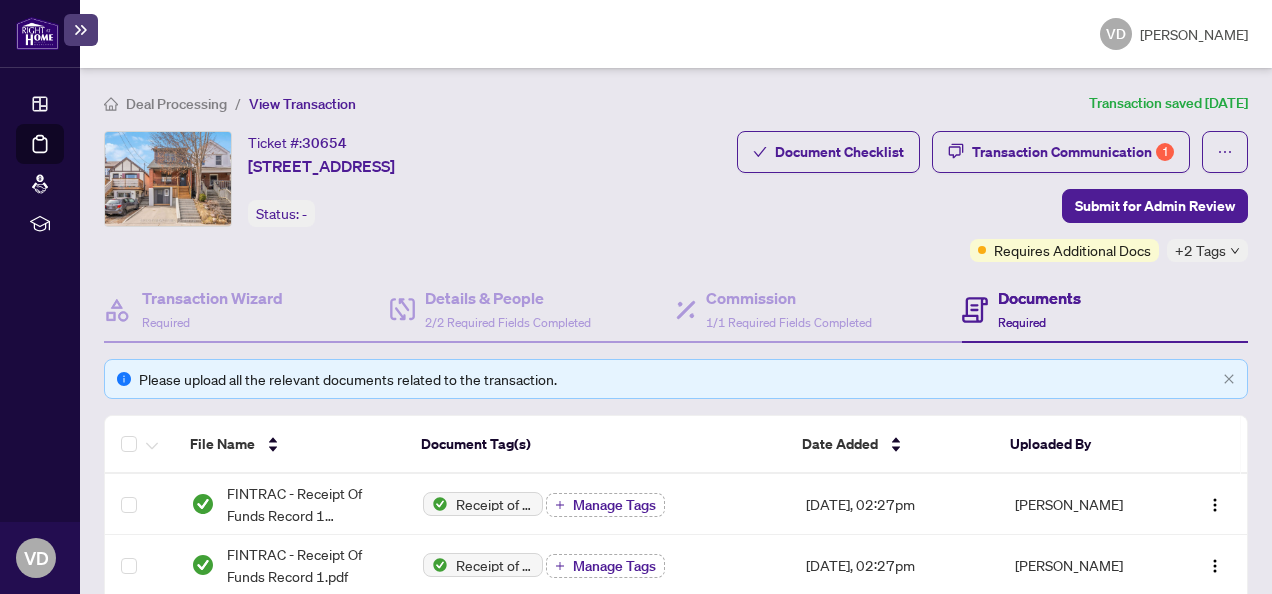 scroll, scrollTop: 0, scrollLeft: 0, axis: both 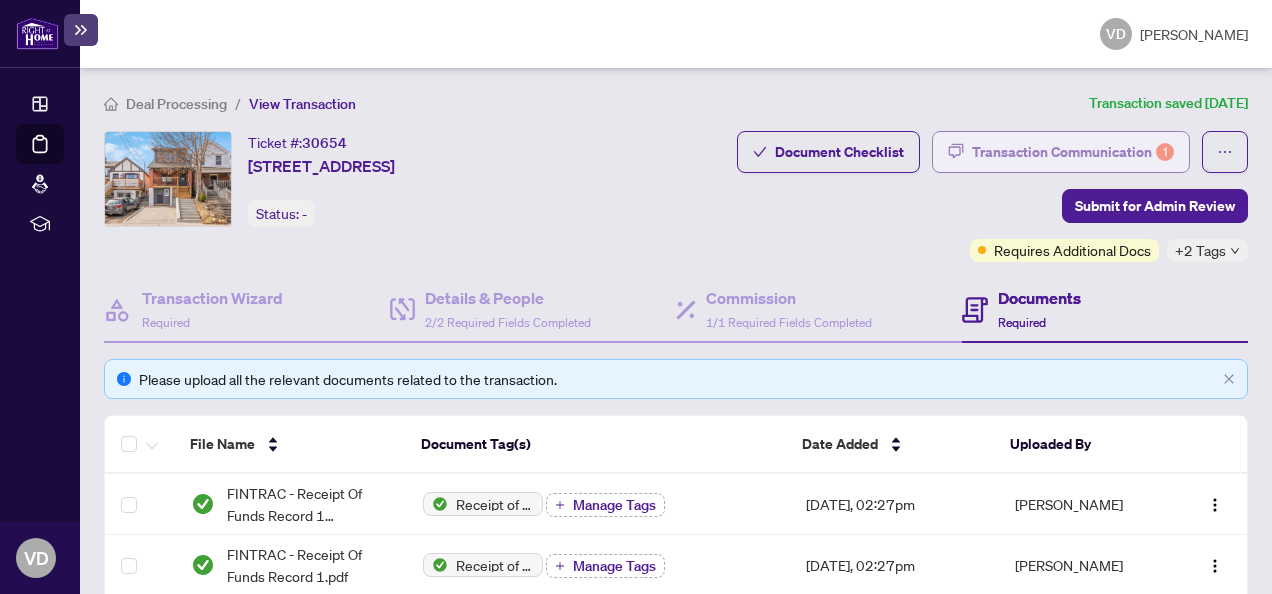 click on "Transaction Communication 1" at bounding box center [1073, 152] 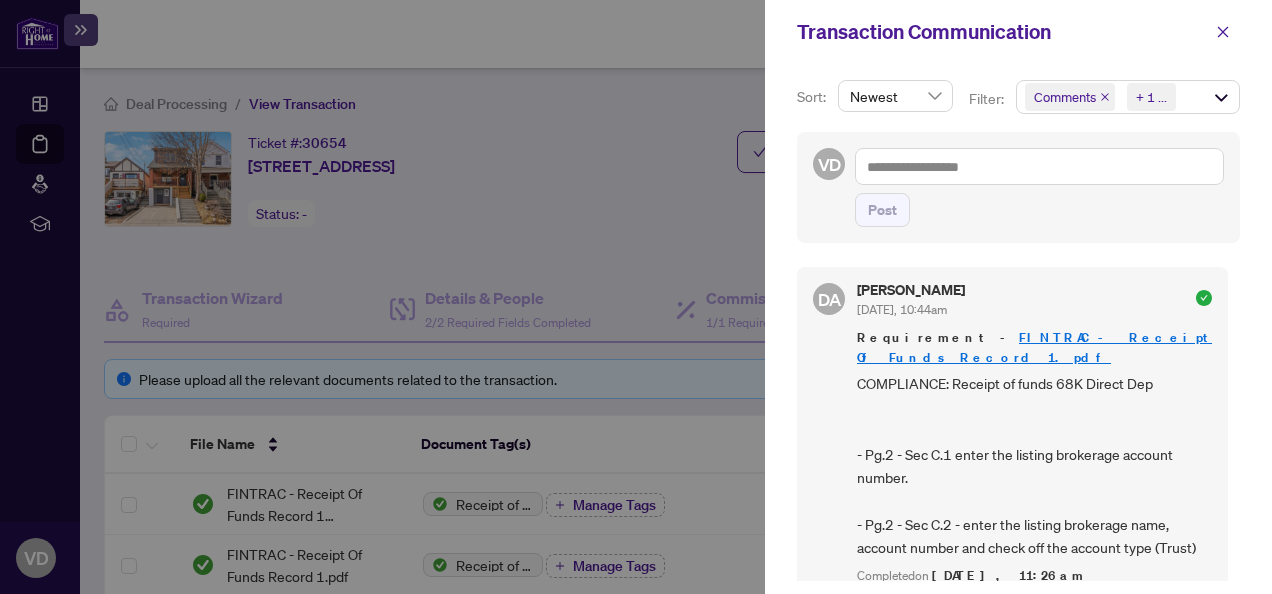 scroll, scrollTop: 1, scrollLeft: 0, axis: vertical 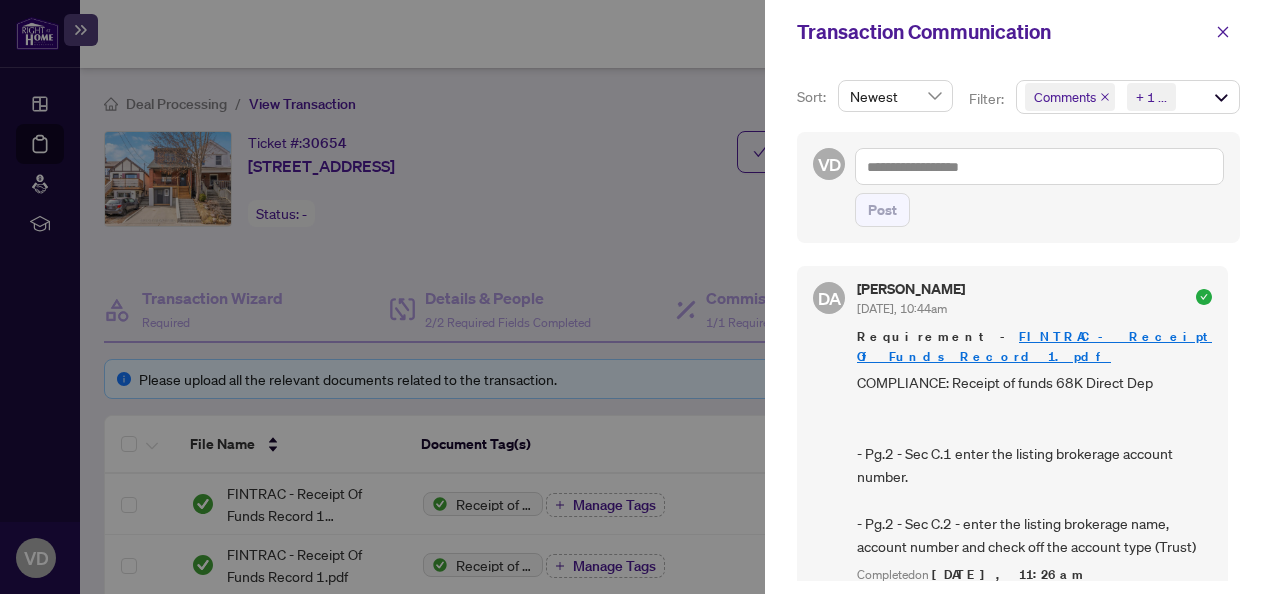 click at bounding box center (636, 297) 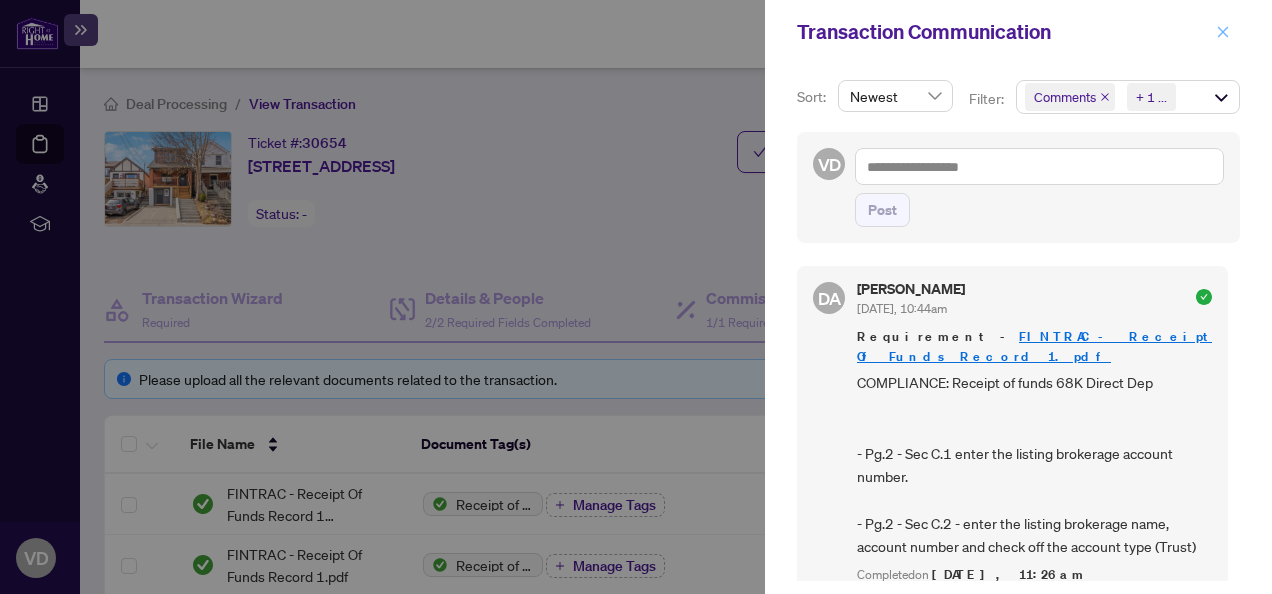 click at bounding box center (1223, 32) 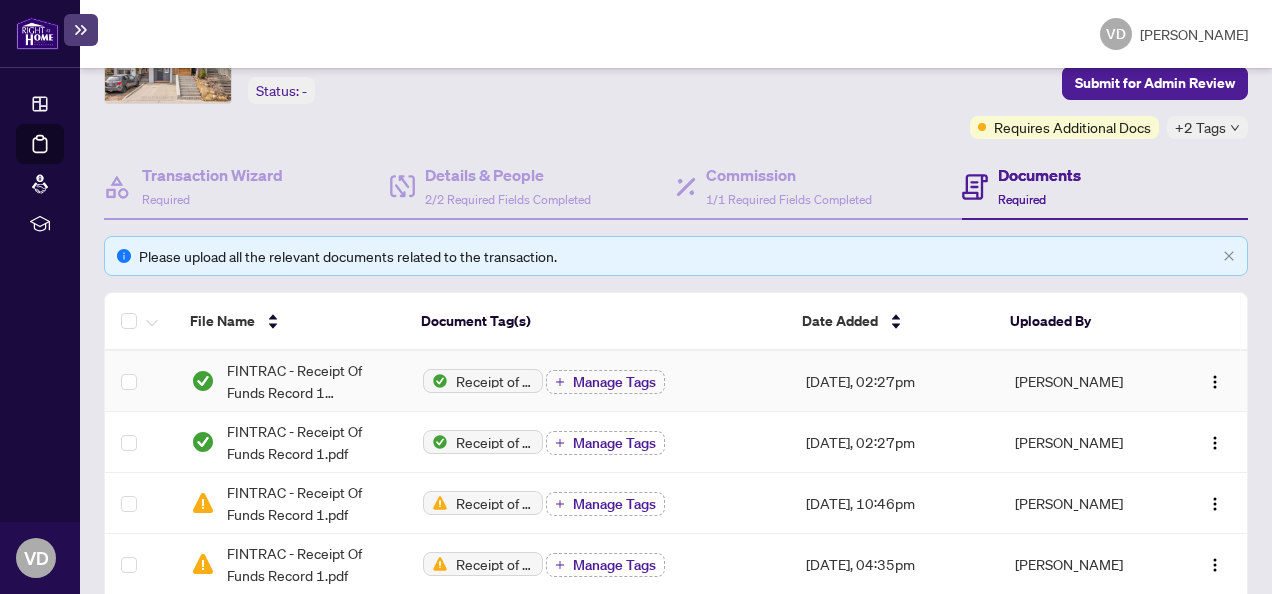 scroll, scrollTop: 133, scrollLeft: 0, axis: vertical 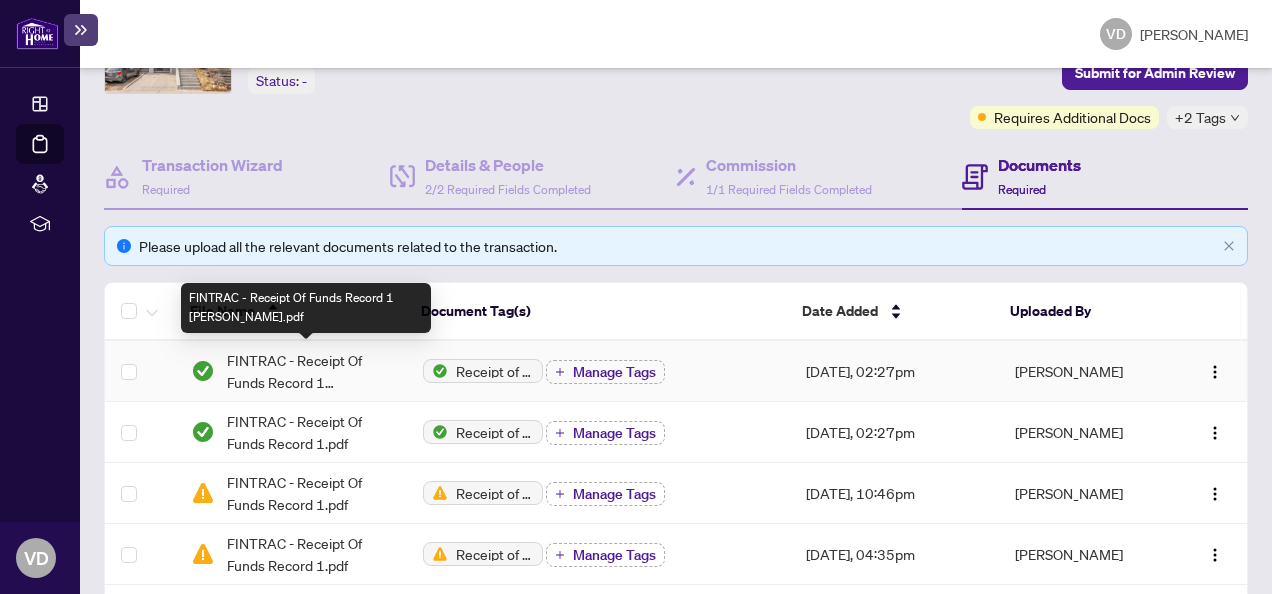 click on "FINTRAC - Receipt Of Funds Record 1 Christophe.pdf" at bounding box center [309, 371] 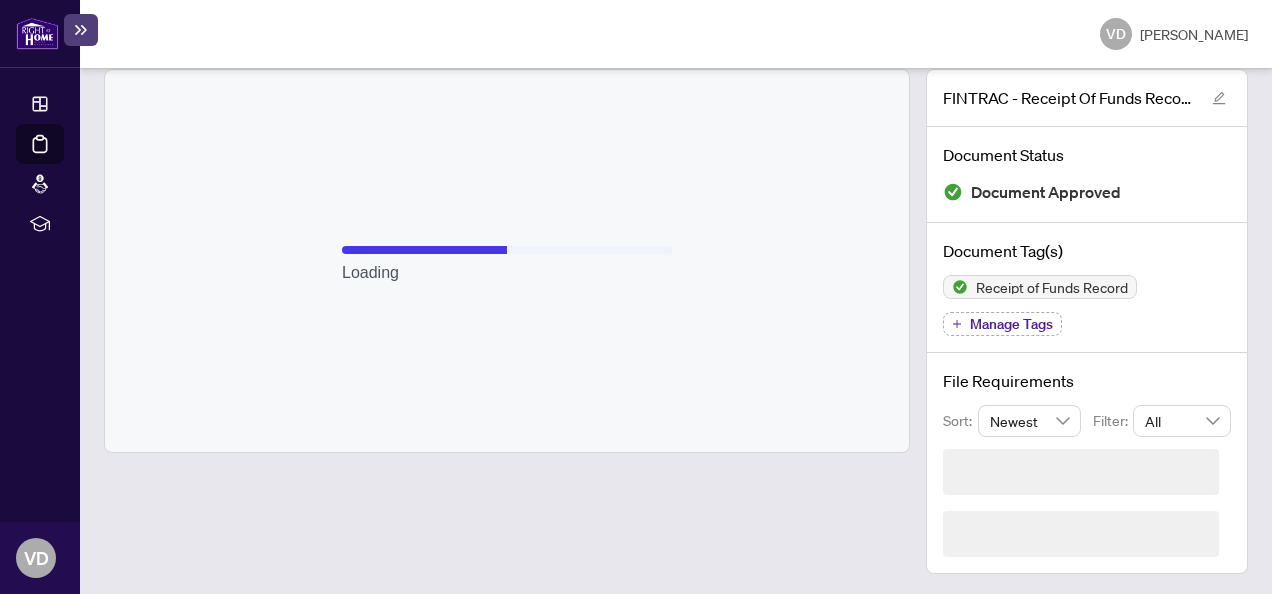 scroll, scrollTop: 56, scrollLeft: 0, axis: vertical 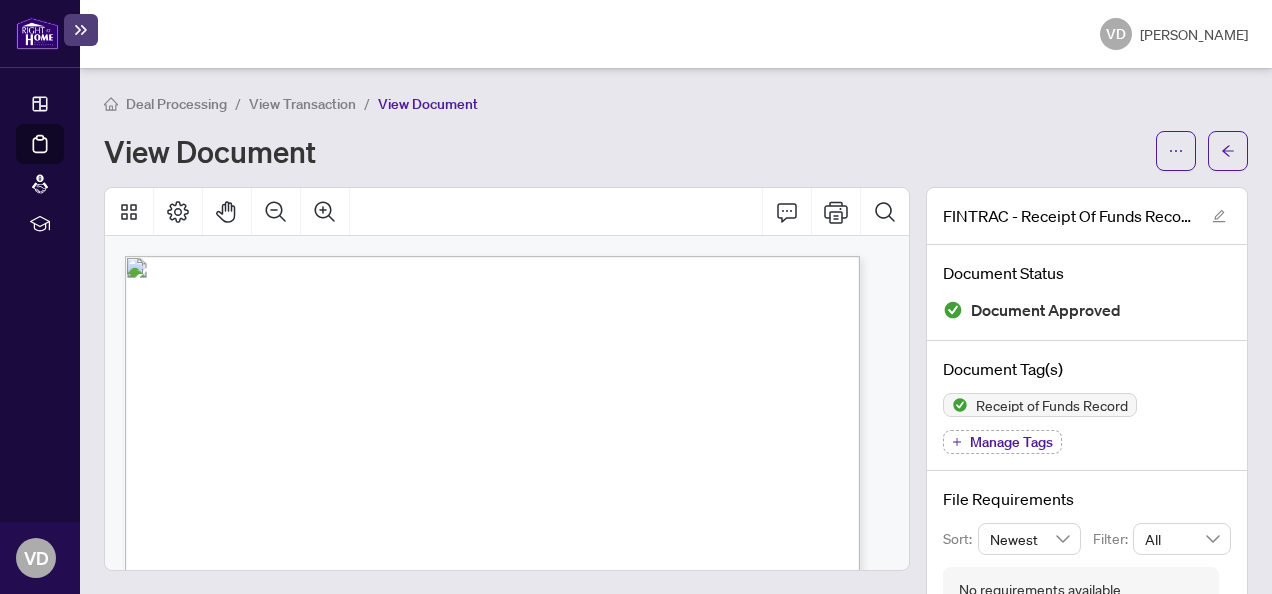 click on "VD Vanessa Diniz Arbulu" at bounding box center [676, 34] 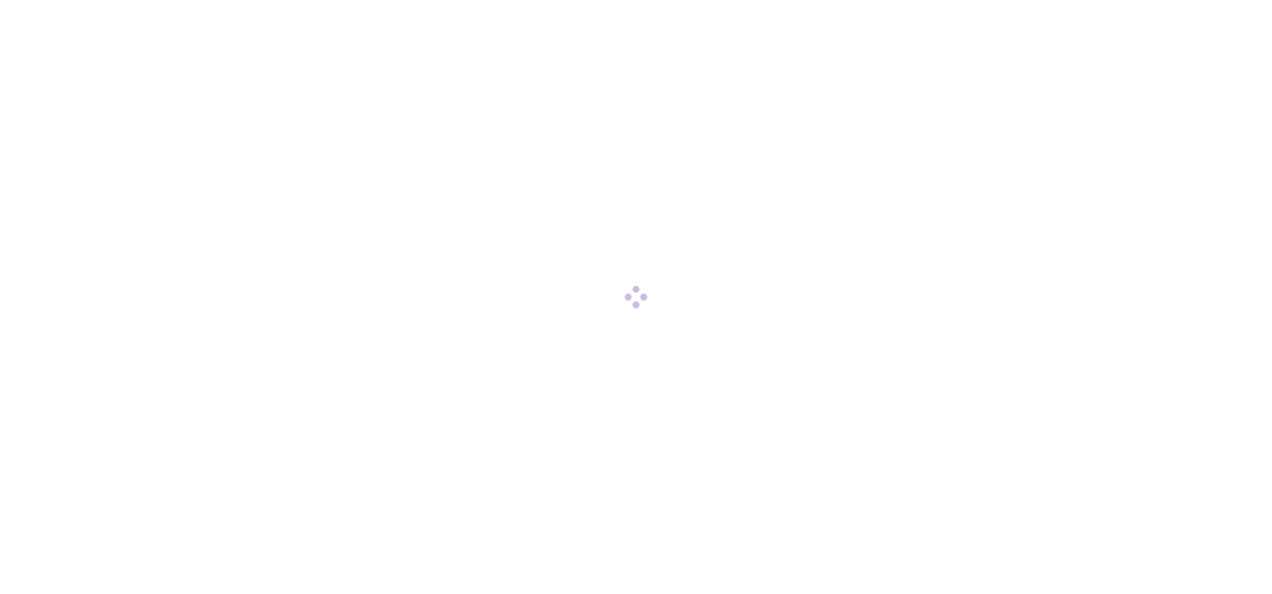scroll, scrollTop: 0, scrollLeft: 0, axis: both 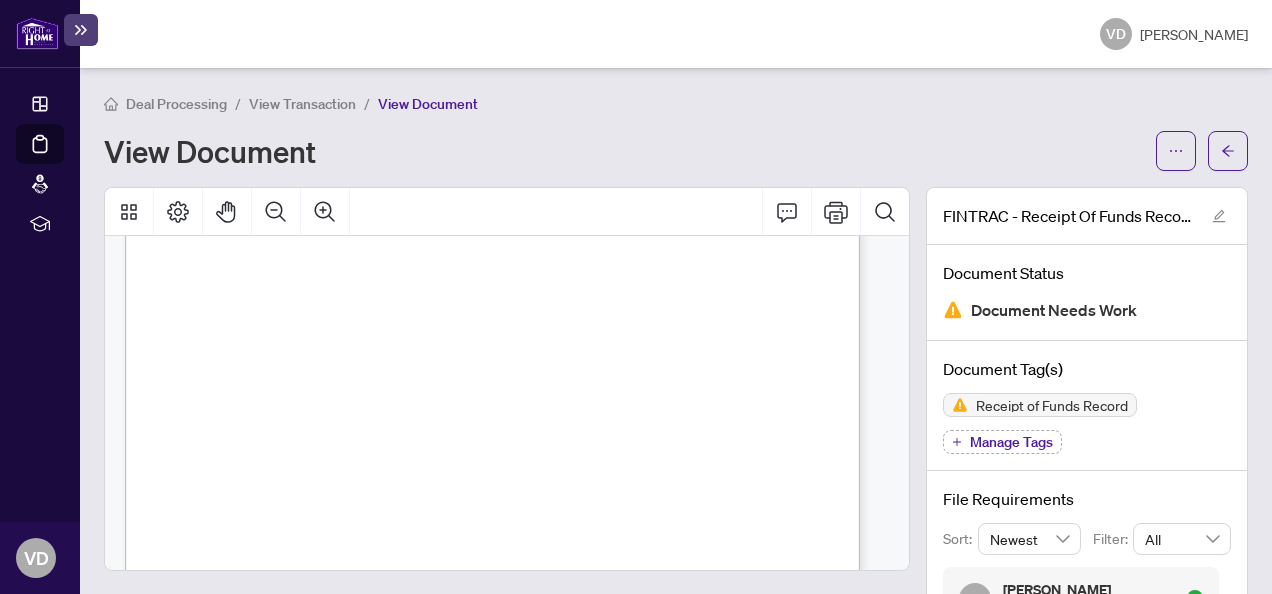 drag, startPoint x: 534, startPoint y: 473, endPoint x: 1197, endPoint y: 394, distance: 667.69006 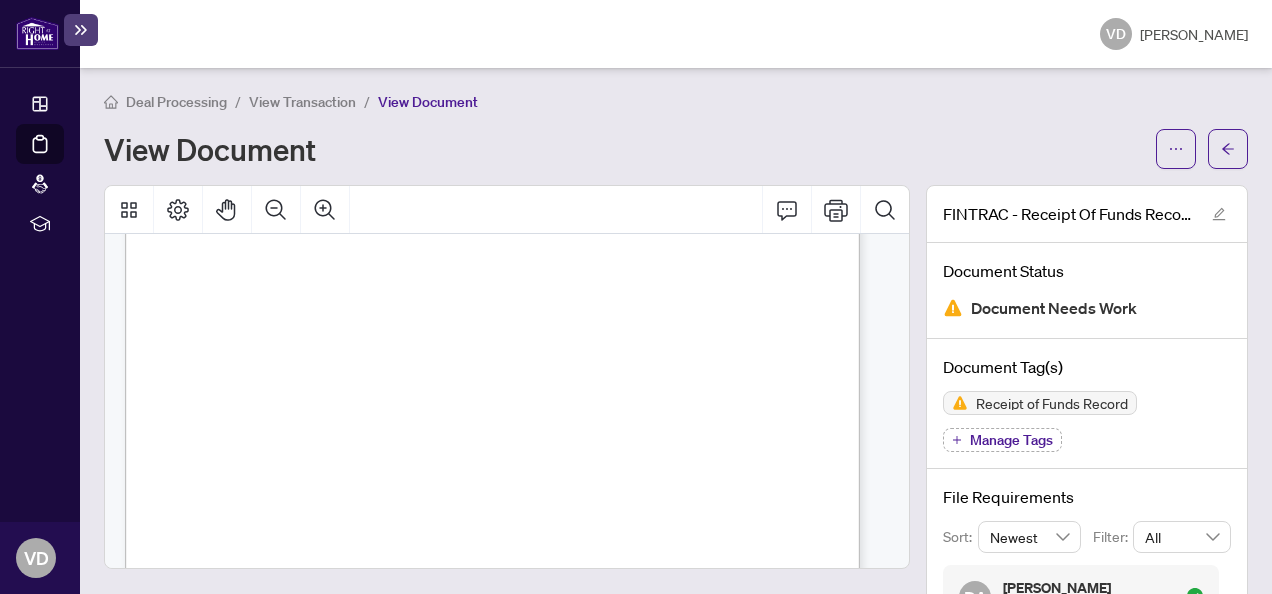 scroll, scrollTop: 3, scrollLeft: 0, axis: vertical 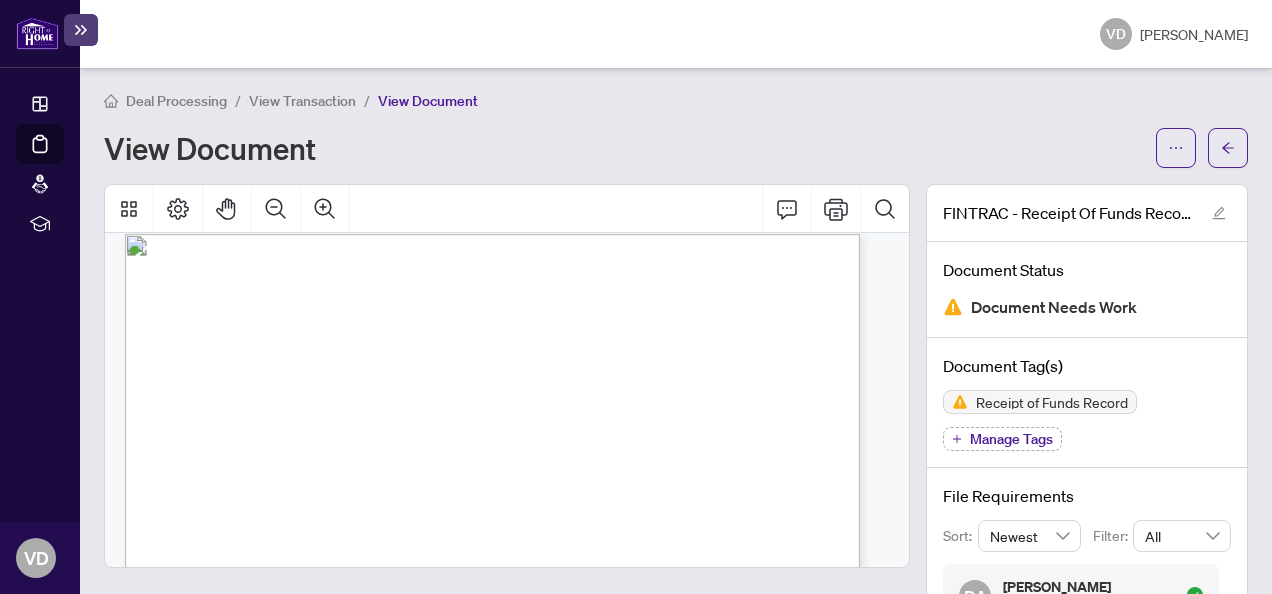 click on "Big City Realty Inc., Brokerage" at bounding box center (607, 357) 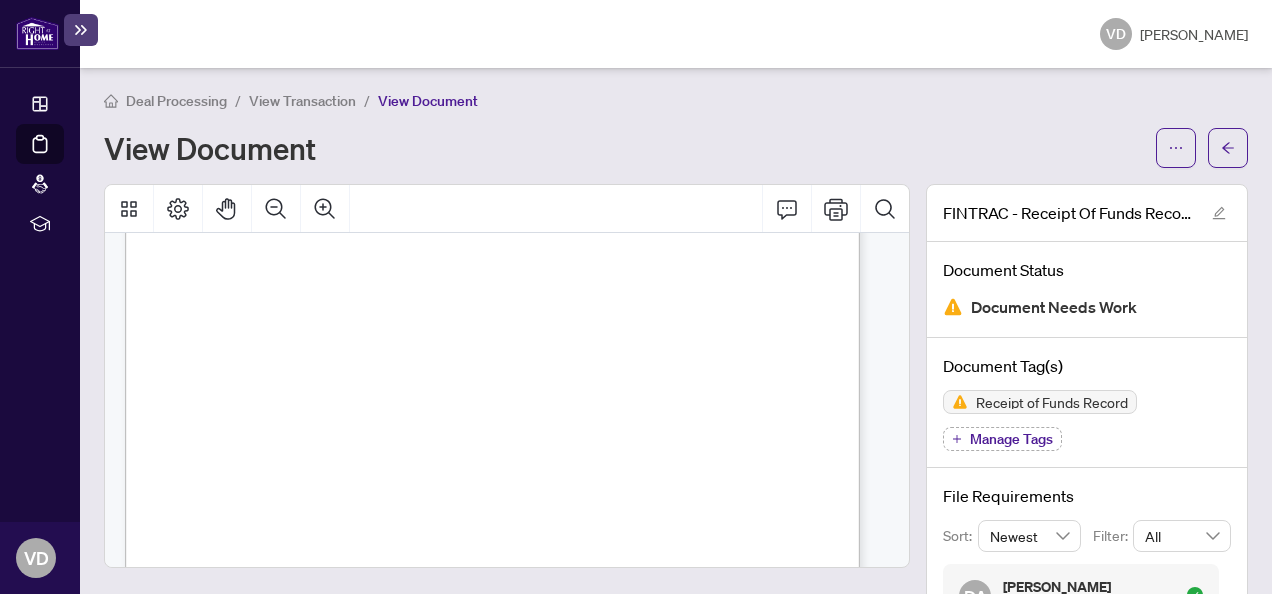 scroll, scrollTop: 1088, scrollLeft: 0, axis: vertical 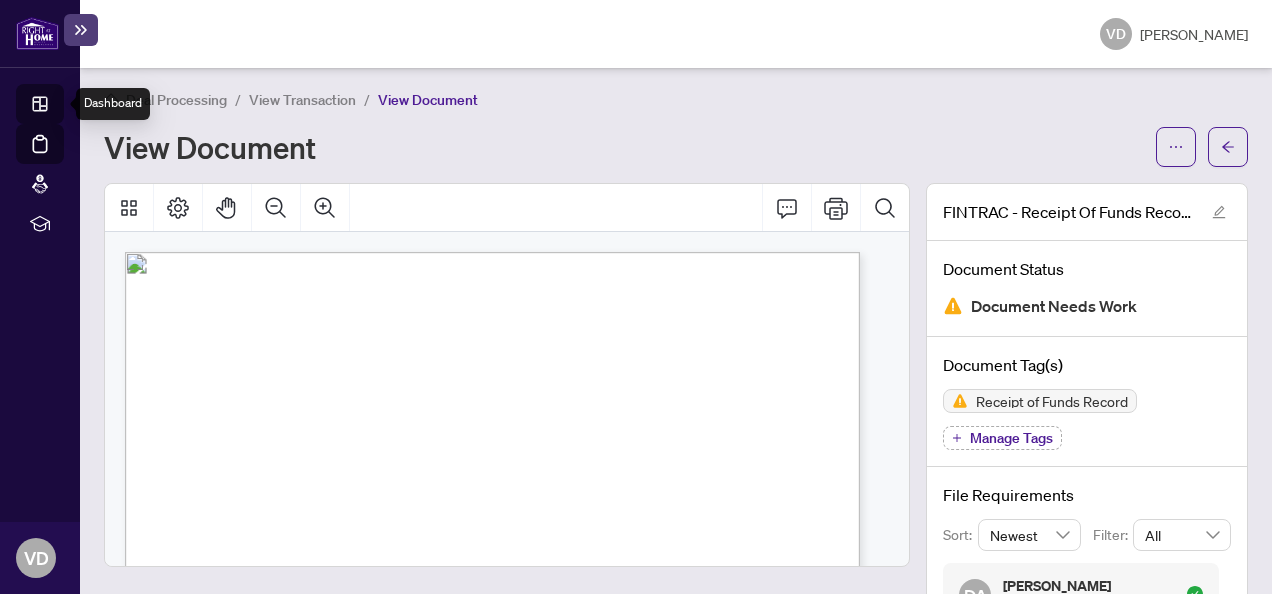 click on "Dashboard" at bounding box center [62, 107] 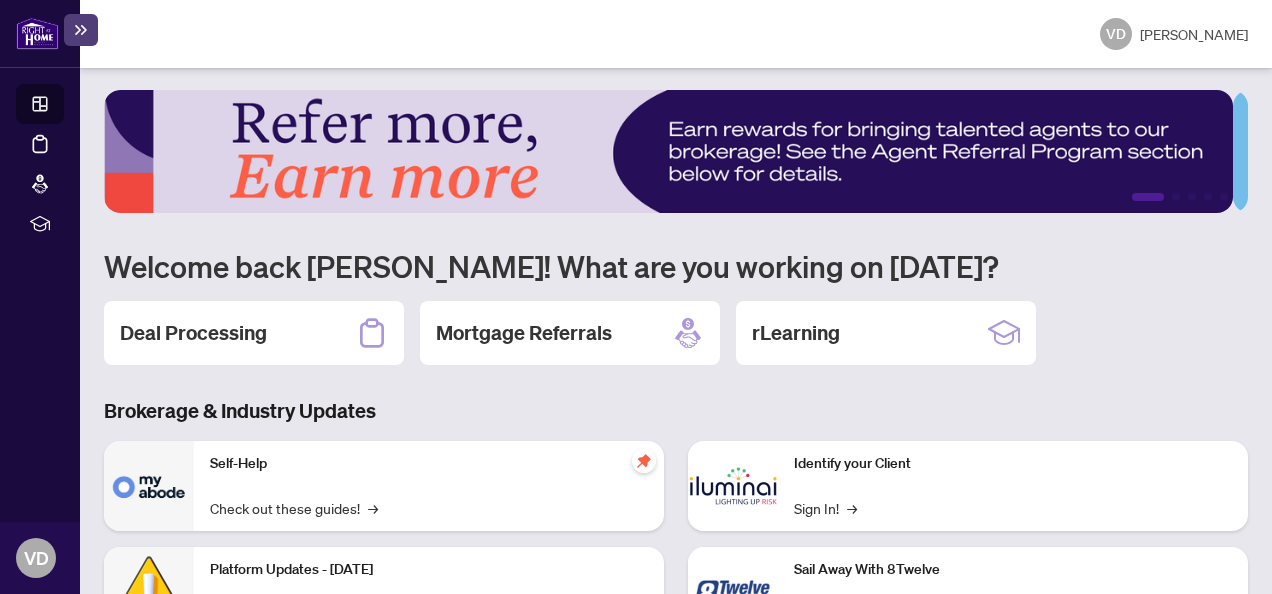 scroll, scrollTop: 4, scrollLeft: 0, axis: vertical 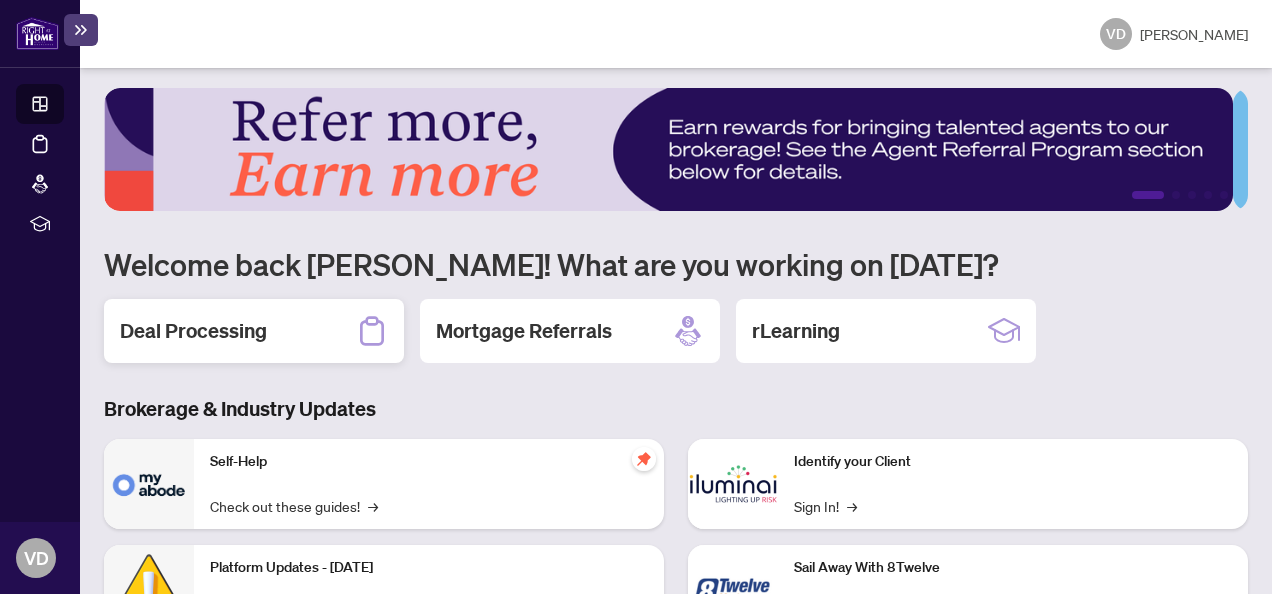 click on "Deal Processing" at bounding box center [193, 331] 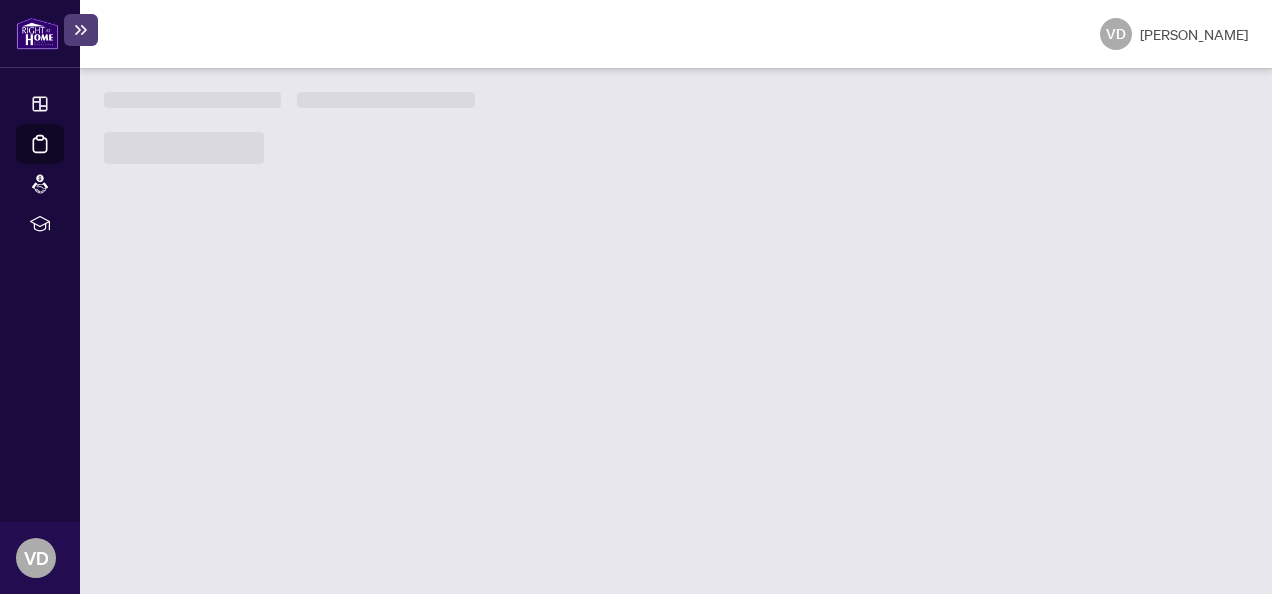 scroll, scrollTop: 0, scrollLeft: 0, axis: both 